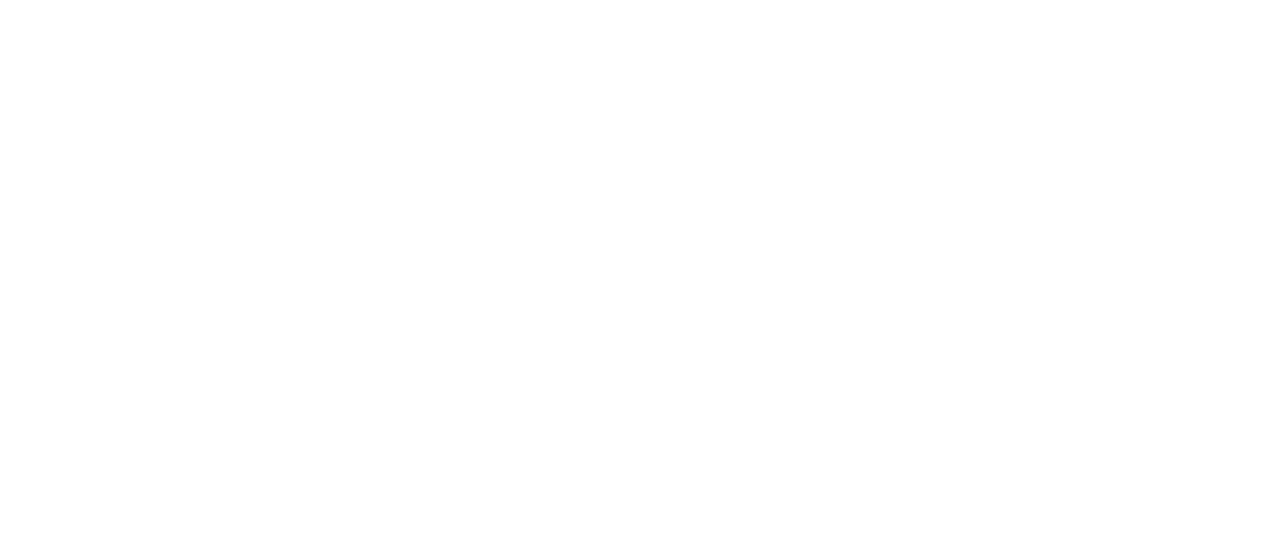 scroll, scrollTop: 0, scrollLeft: 0, axis: both 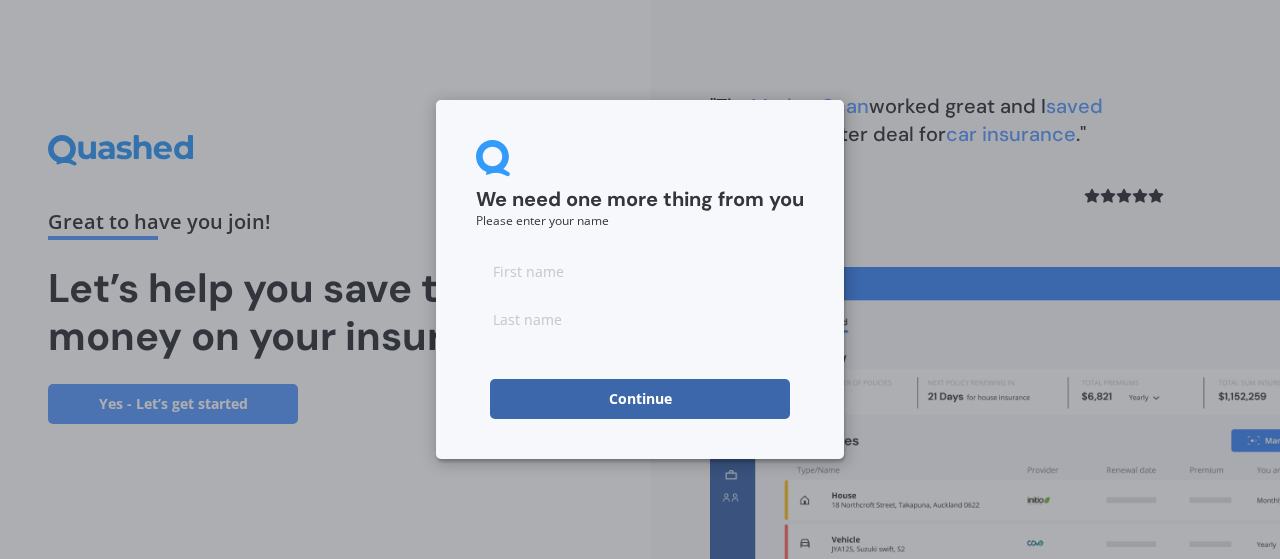 click at bounding box center [640, 271] 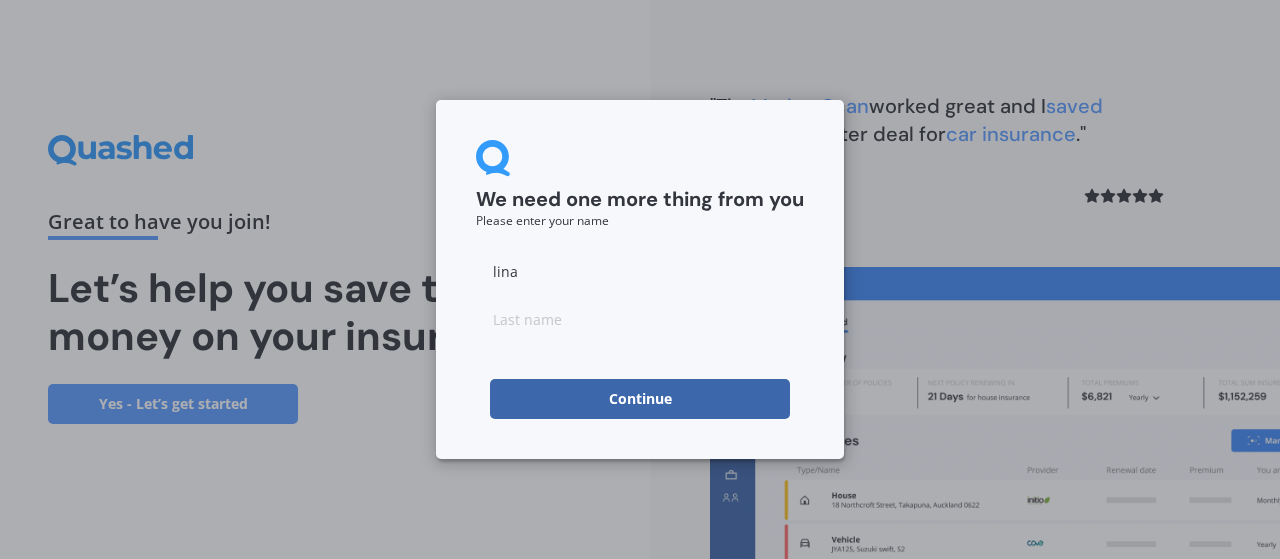 type on "lina" 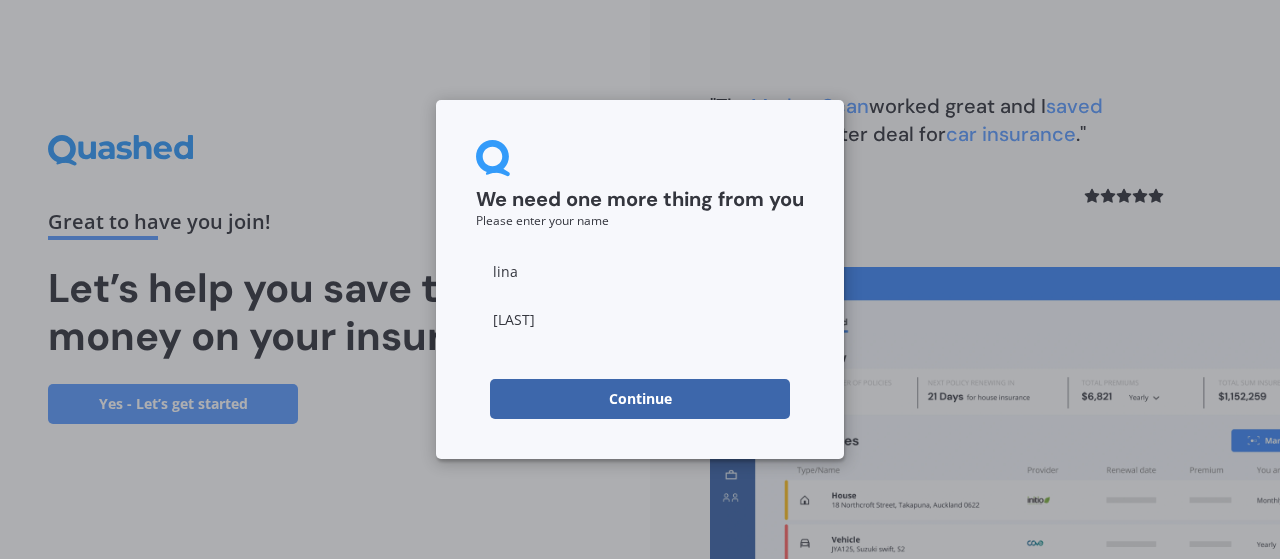 type on "[LAST]" 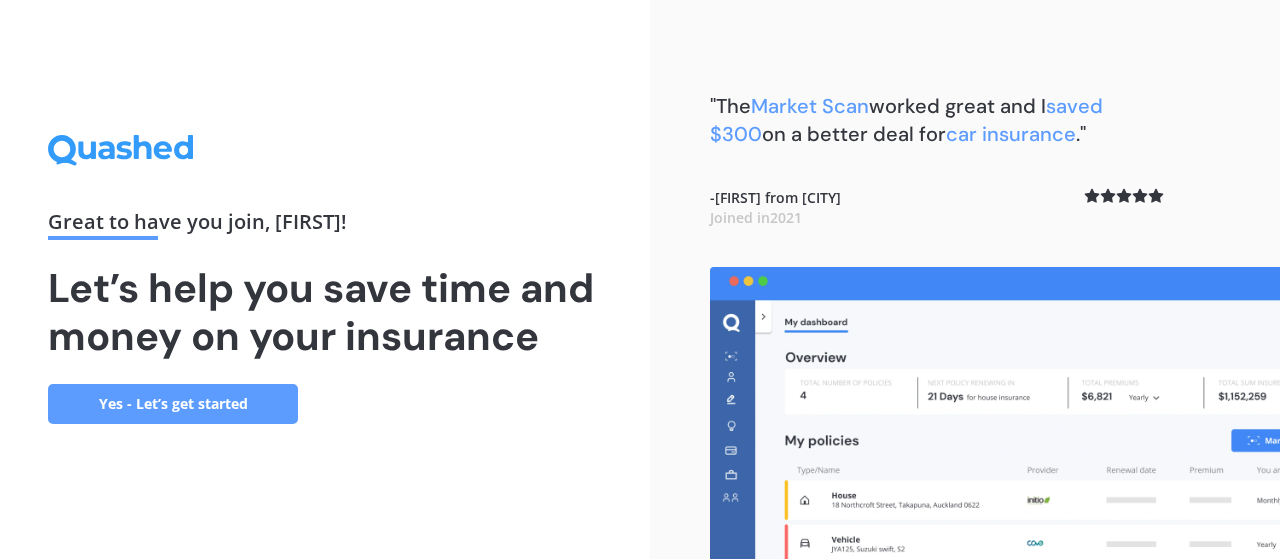click on "Yes - Let’s get started" at bounding box center [173, 404] 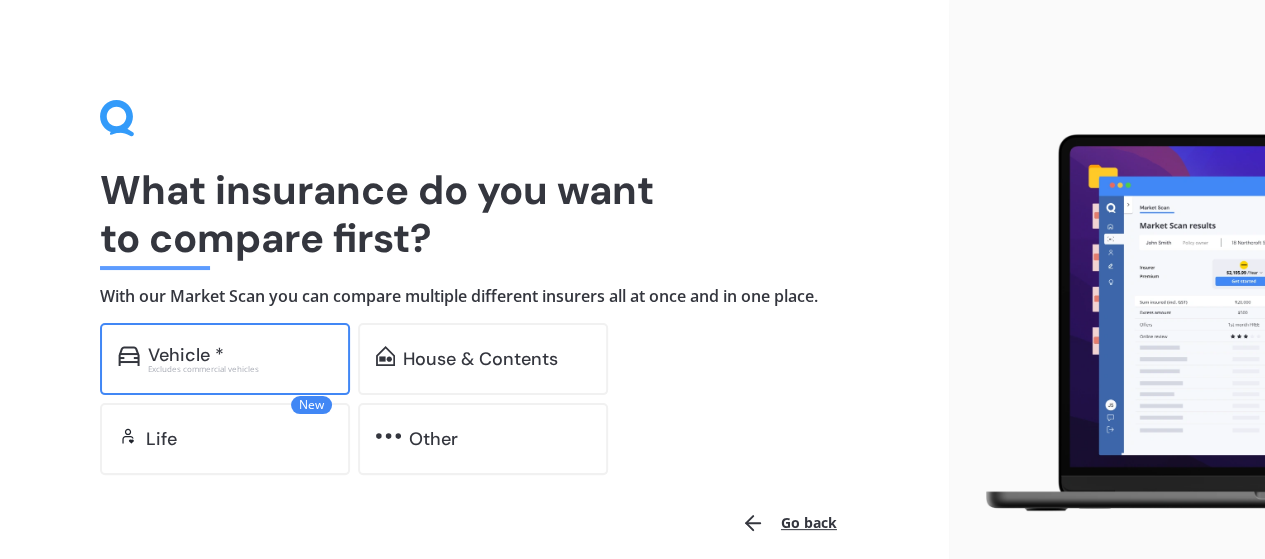 click on "Vehicle *" at bounding box center [240, 355] 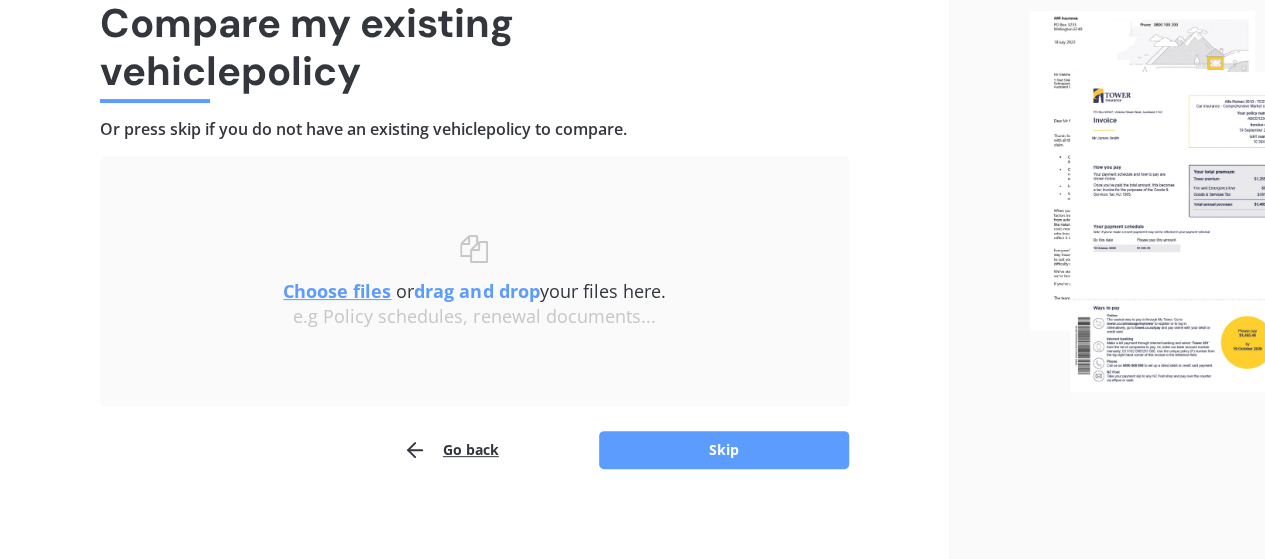 scroll, scrollTop: 177, scrollLeft: 0, axis: vertical 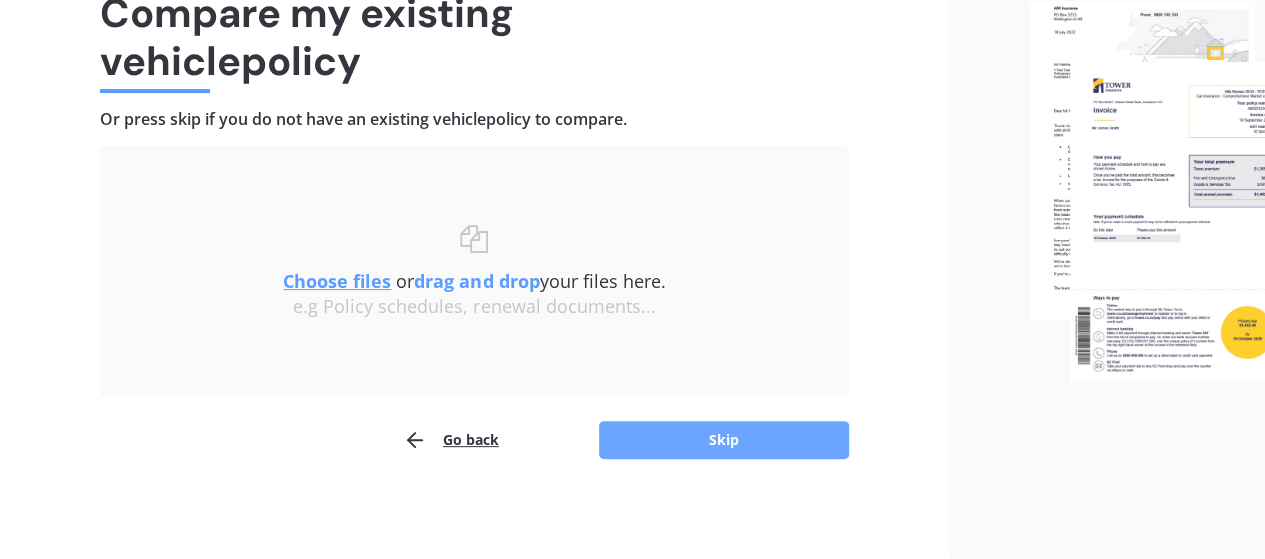 click on "Skip" at bounding box center (724, 440) 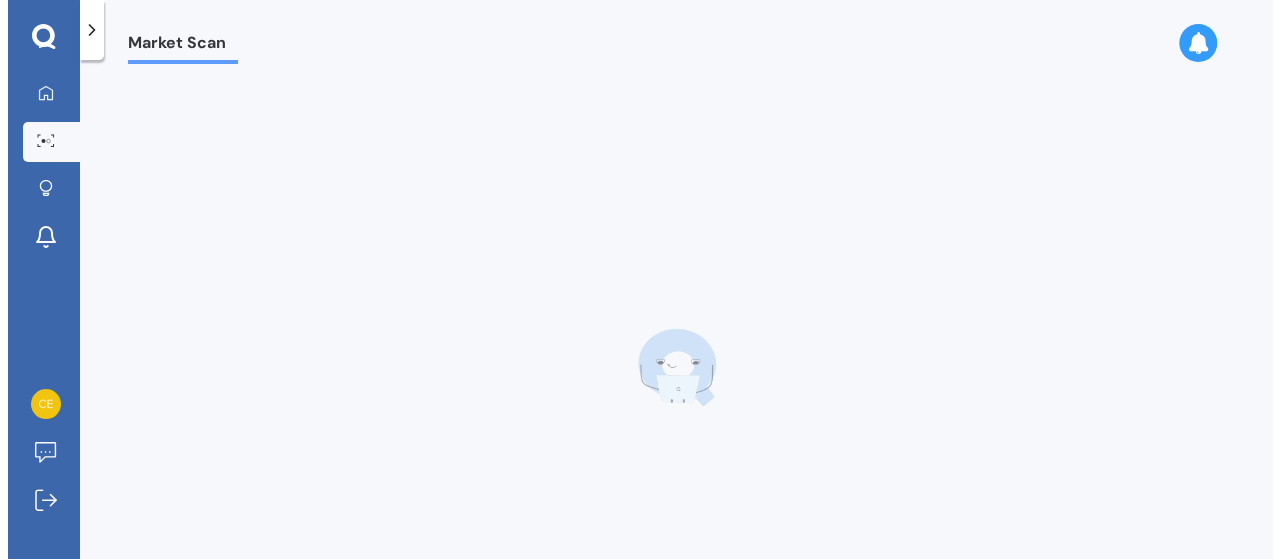 scroll, scrollTop: 0, scrollLeft: 0, axis: both 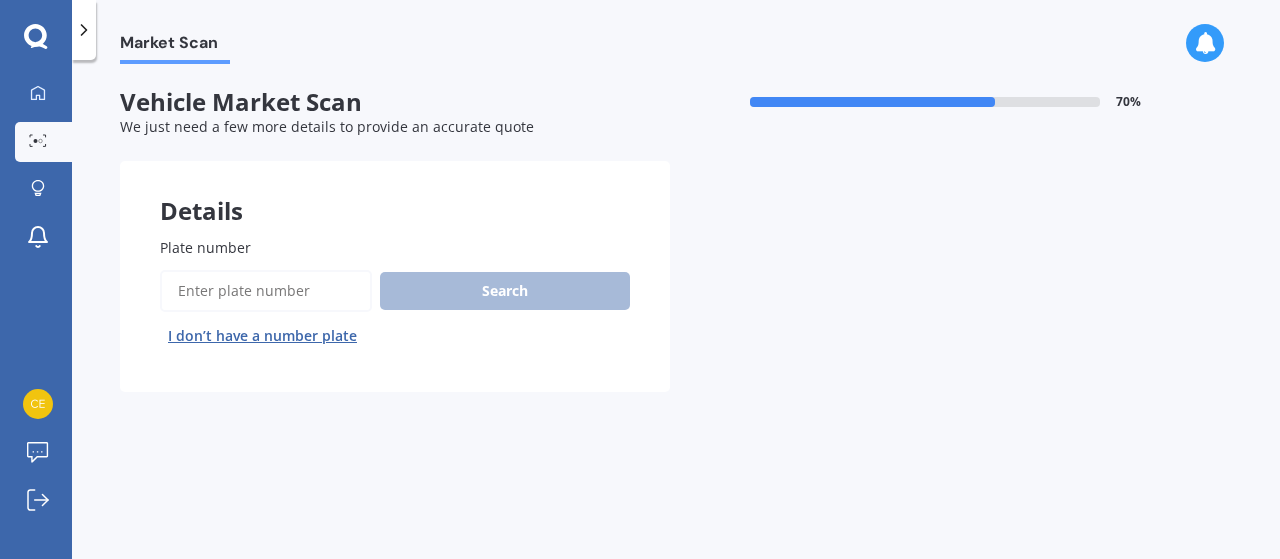 click on "Plate number" at bounding box center [266, 291] 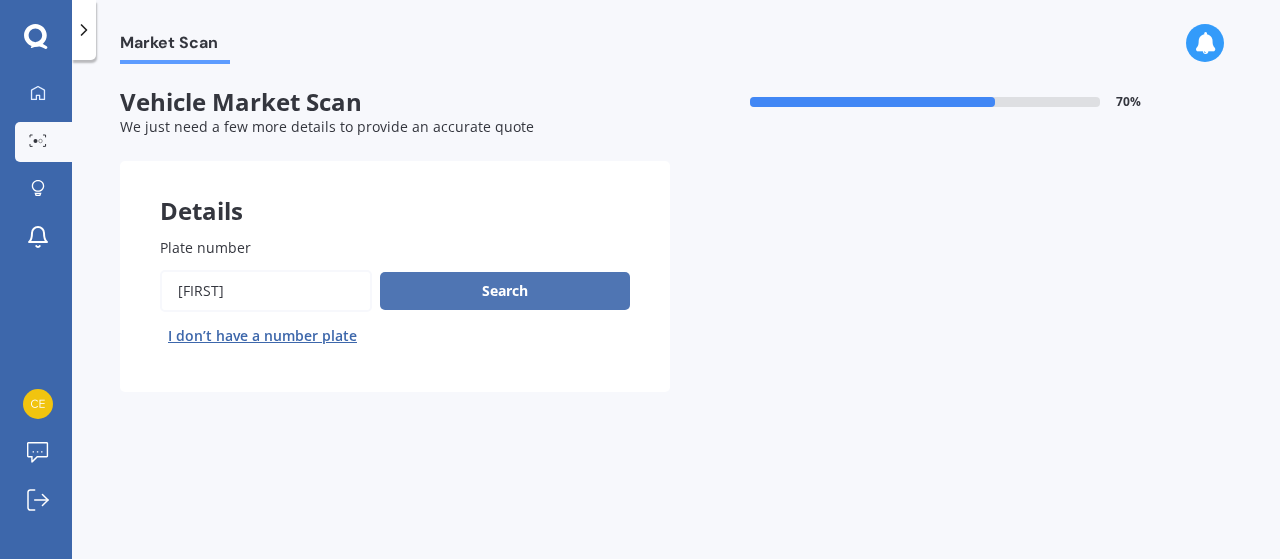 type on "[FIRST]" 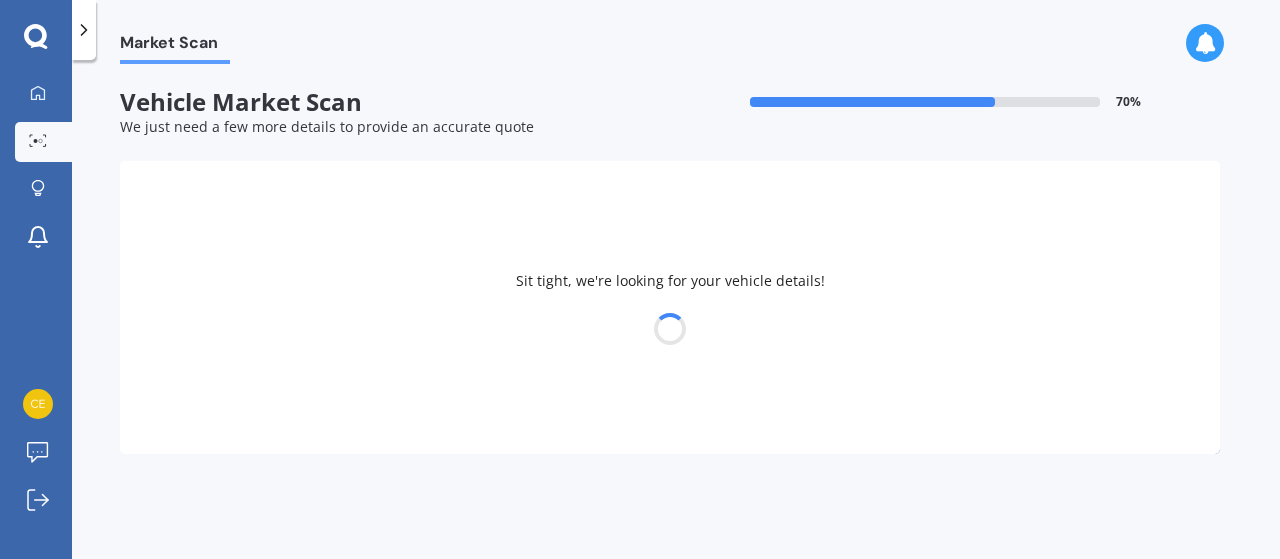 select on "TOYOTA" 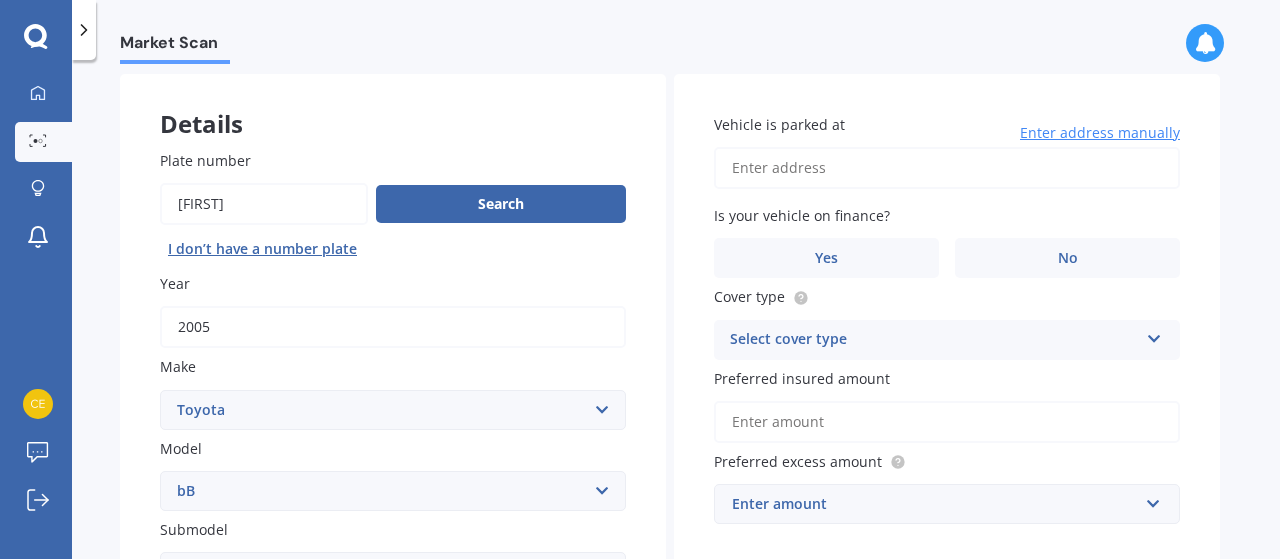 scroll, scrollTop: 91, scrollLeft: 0, axis: vertical 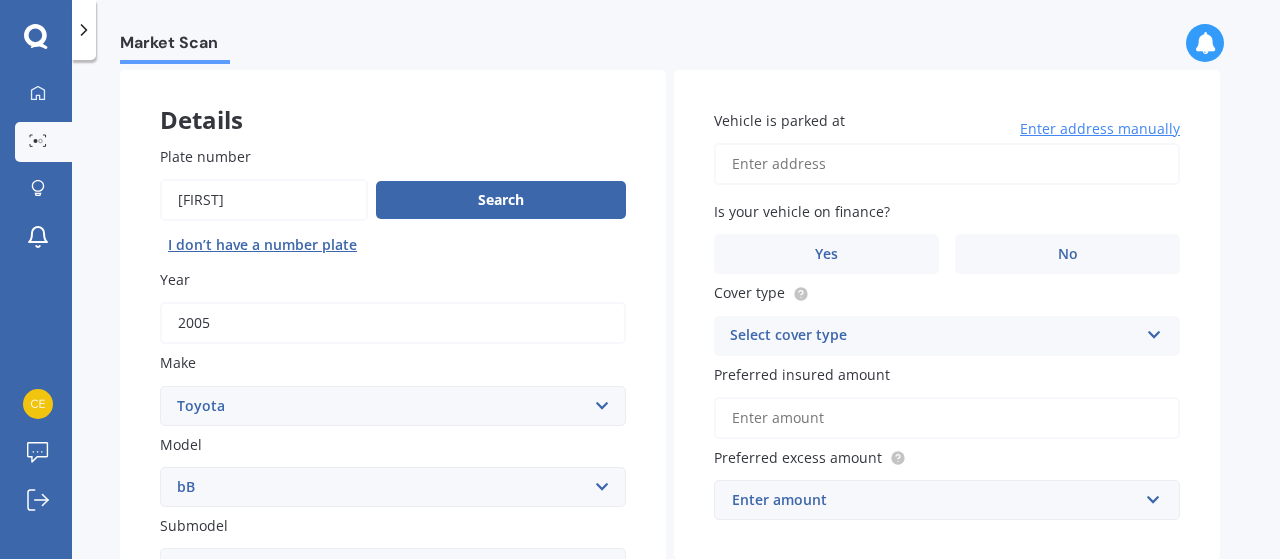 click on "Vehicle is parked at" at bounding box center (947, 164) 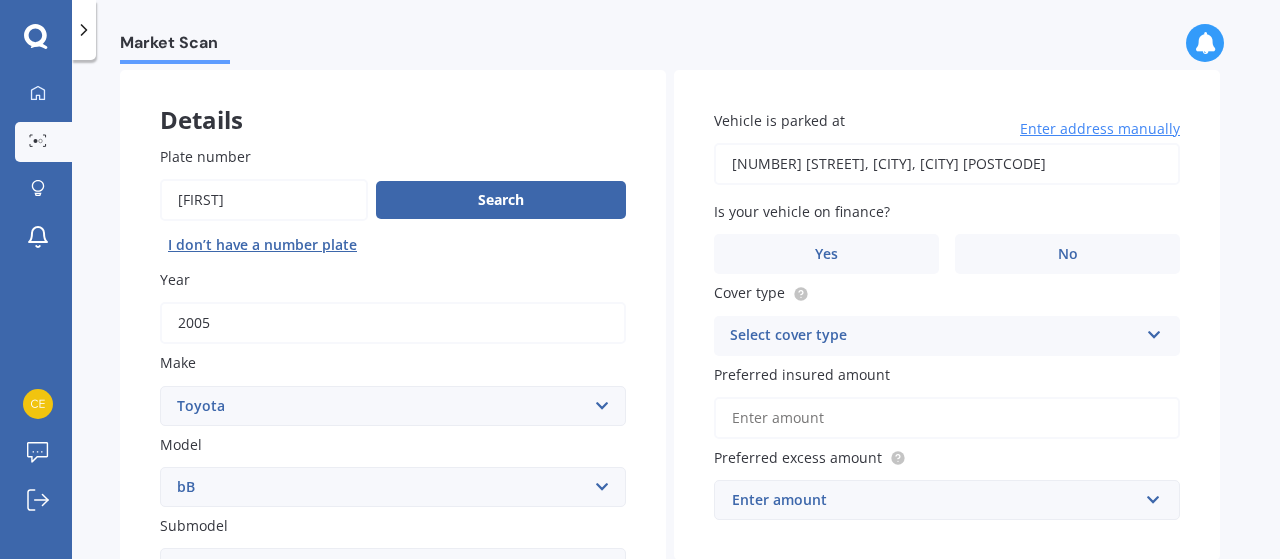 type on "[NUMBER] [STREET], [CITY], [CITY] [POSTCODE]" 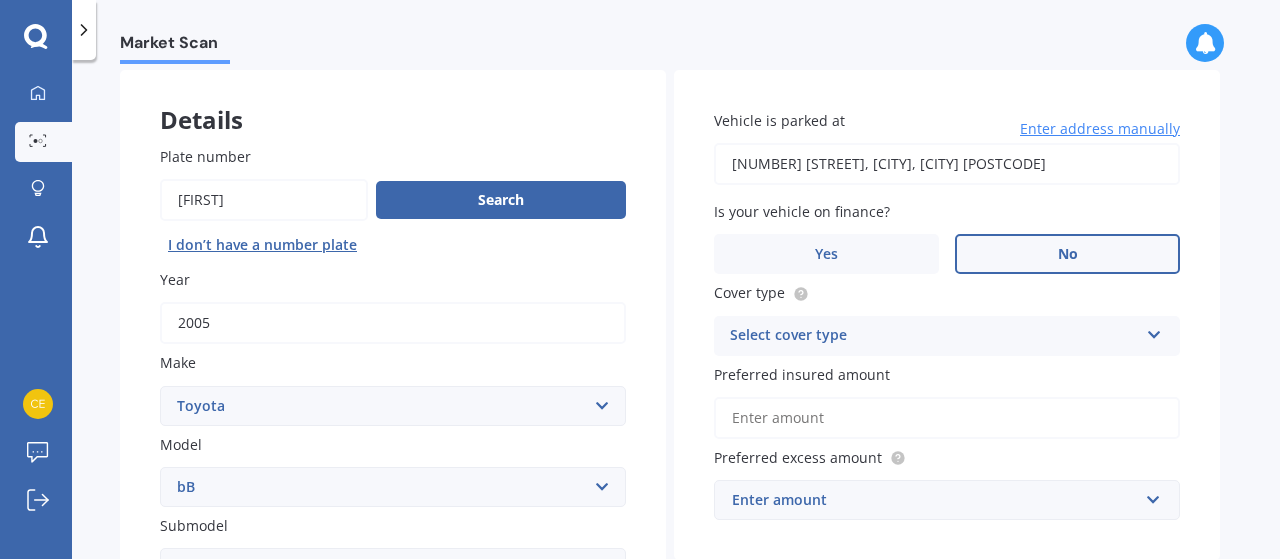 click on "No" at bounding box center (1067, 254) 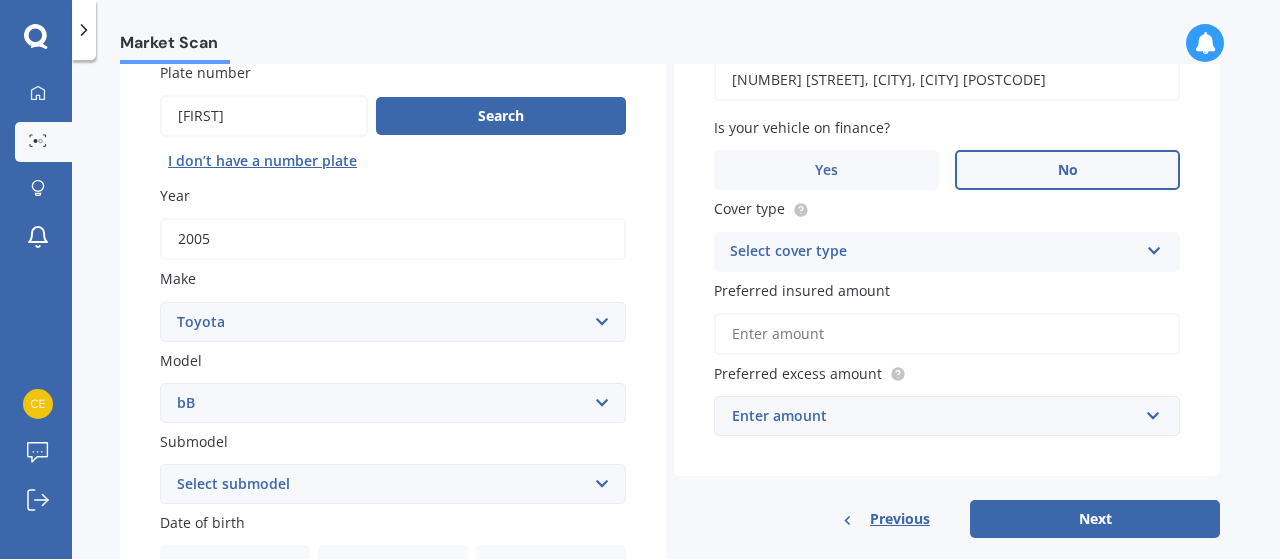 click on "Select cover type Comprehensive Third Party, Fire & Theft Third Party" at bounding box center [947, 252] 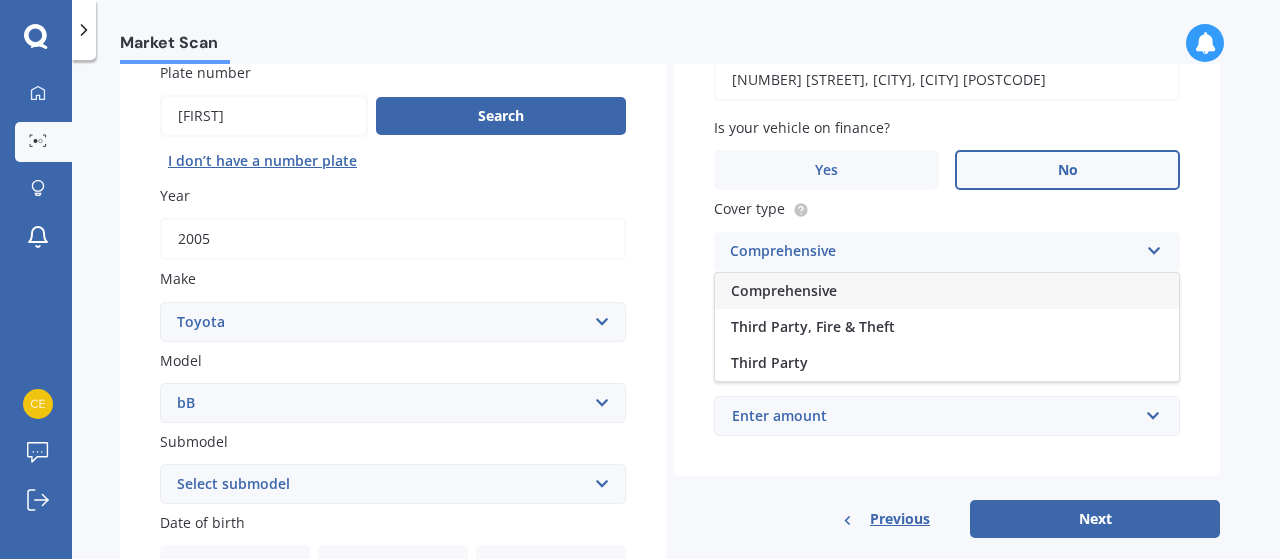 click on "Comprehensive" at bounding box center [947, 291] 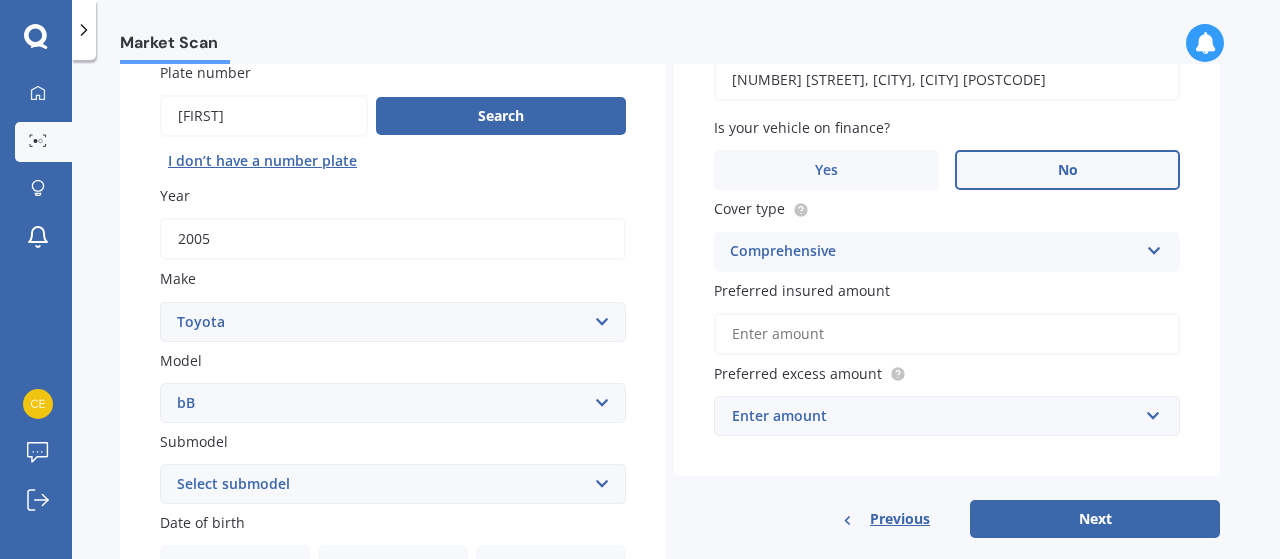 click on "Preferred insured amount" at bounding box center [947, 334] 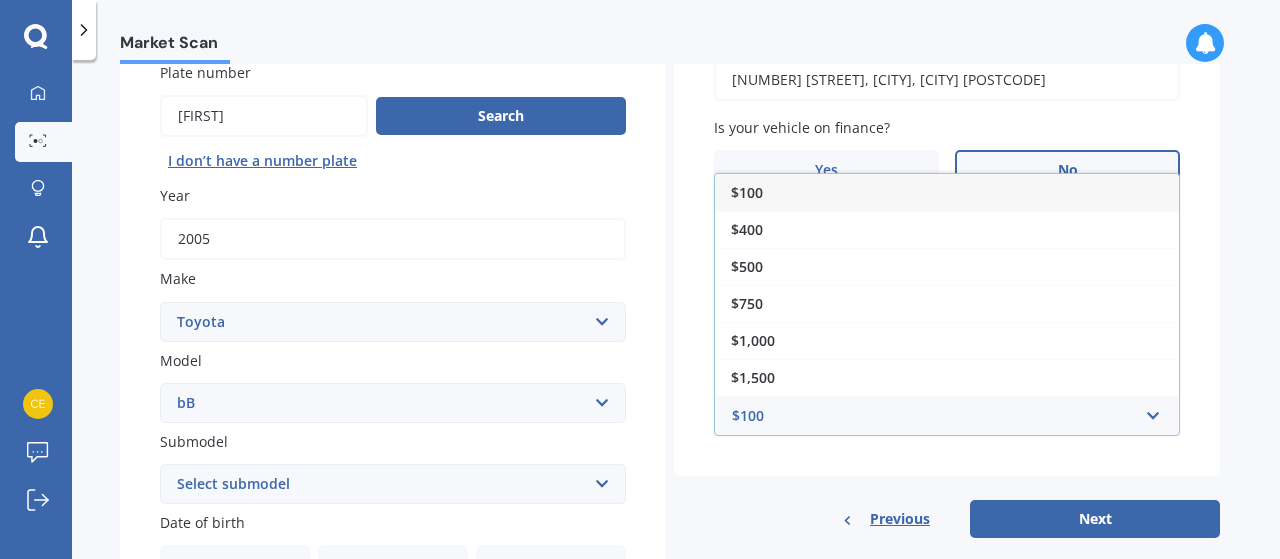 click on "Vehicle is parked at [NUMBER] [STREET], [CITY], [CITY] [POSTCODE] Enter address manually Is your vehicle on finance? Yes No Cover type Comprehensive Comprehensive Third Party, Fire & Theft Third Party Preferred insured amount Preferred excess amount $100 $100 $400 $500 $750 $1,000 $1,500 $2,000 Previous Next" at bounding box center [947, 262] 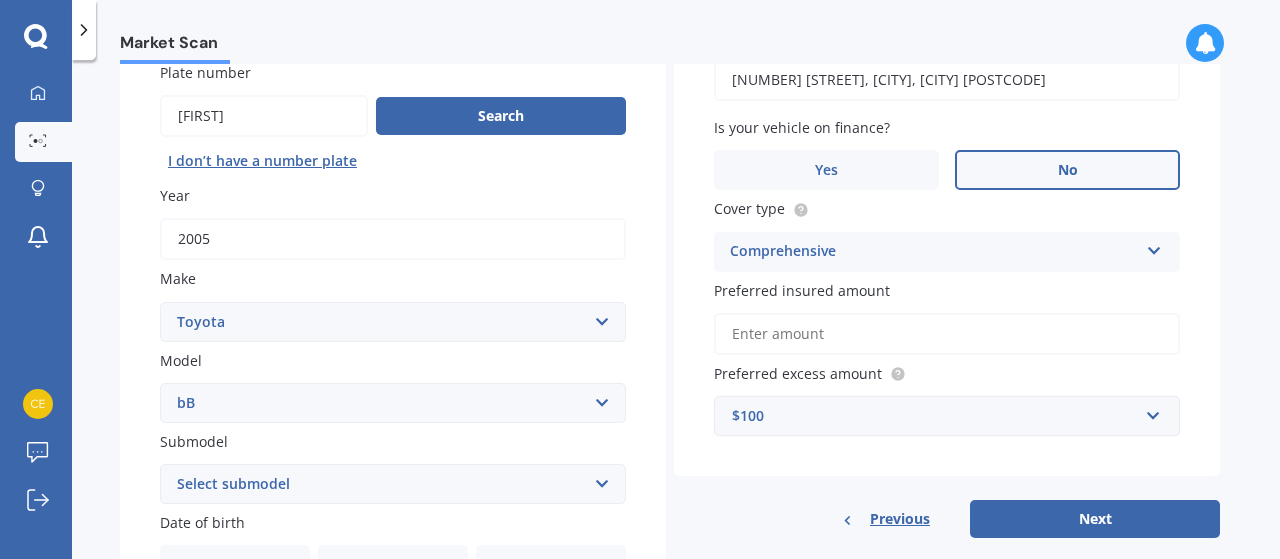 click on "$100" at bounding box center [935, 416] 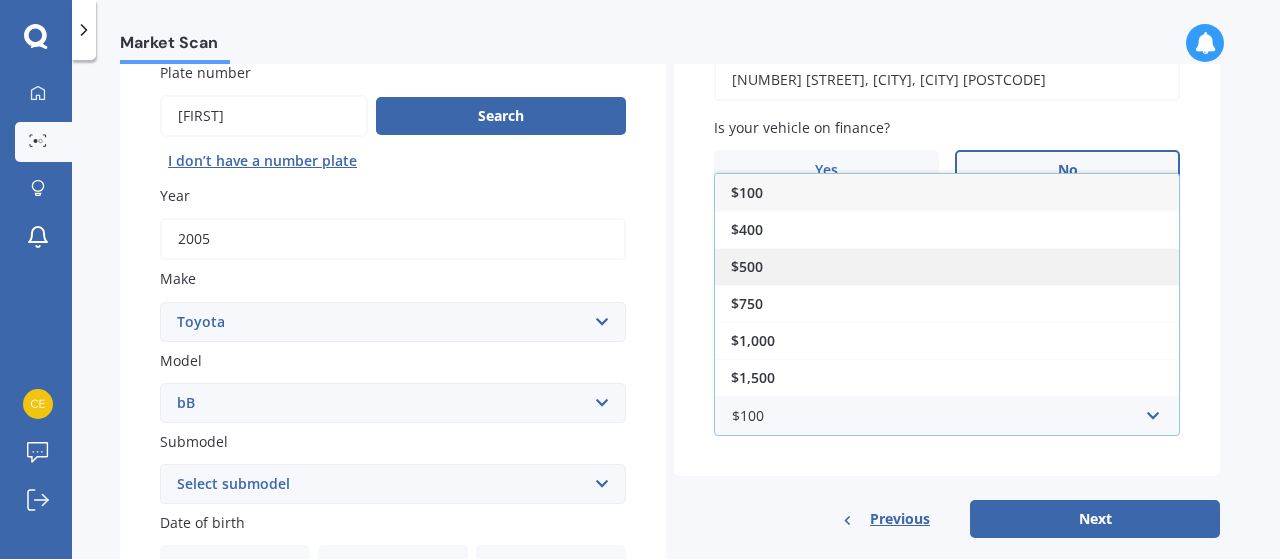 click on "$500" at bounding box center (947, 266) 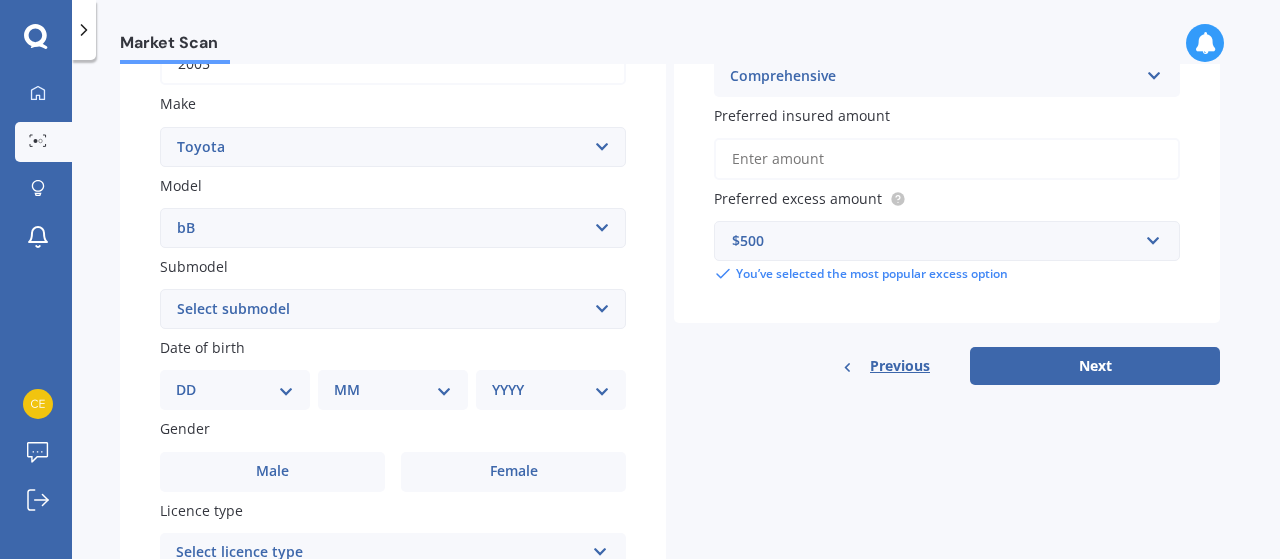 scroll, scrollTop: 349, scrollLeft: 0, axis: vertical 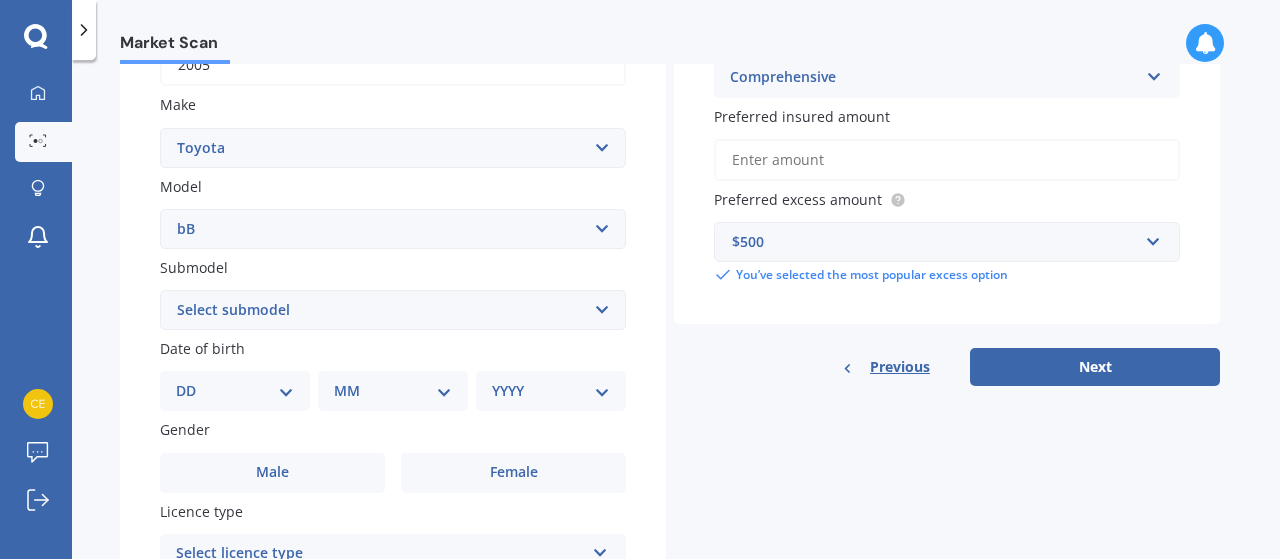 click on "Select submodel (All)" at bounding box center [393, 310] 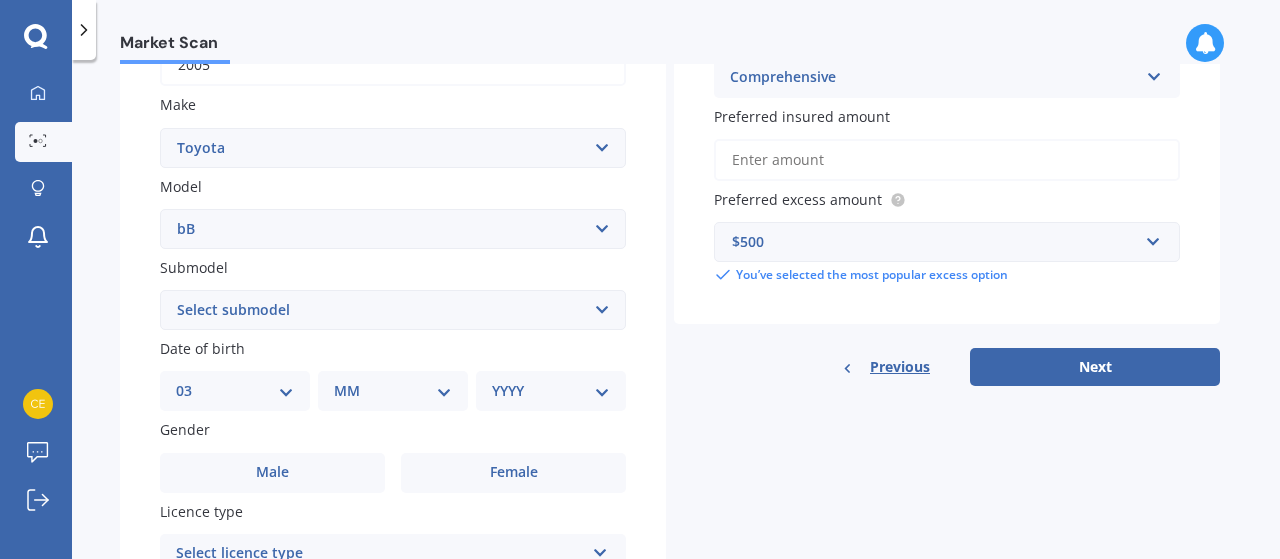 click on "DD 01 02 03 04 05 06 07 08 09 10 11 12 13 14 15 16 17 18 19 20 21 22 23 24 25 26 27 28 29 30 31" at bounding box center (235, 391) 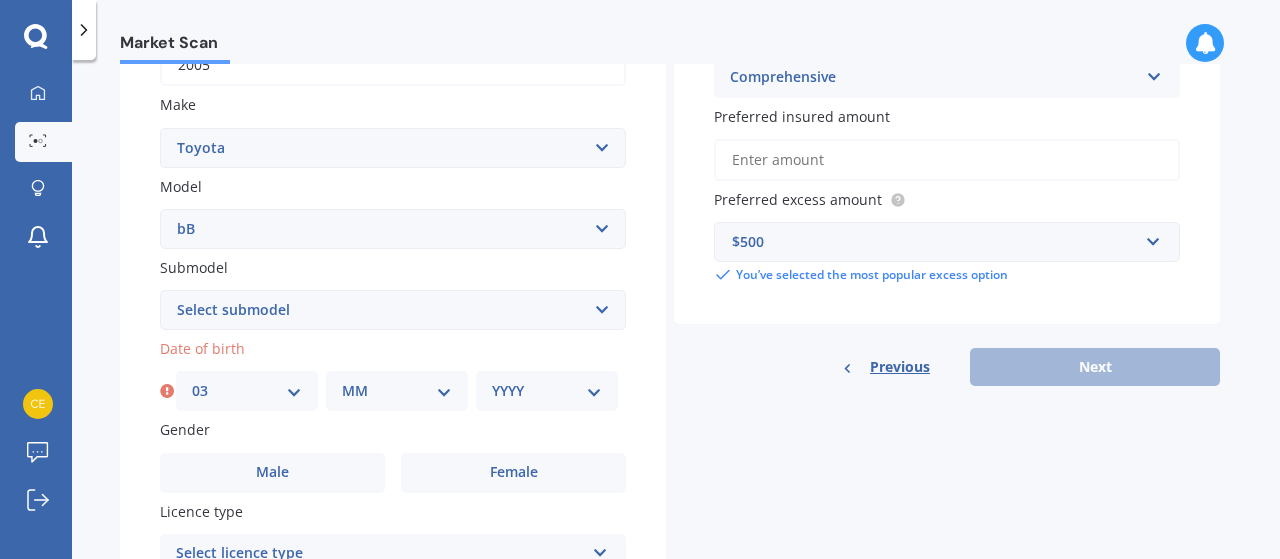 click on "MM 01 02 03 04 05 06 07 08 09 10 11 12" at bounding box center (397, 391) 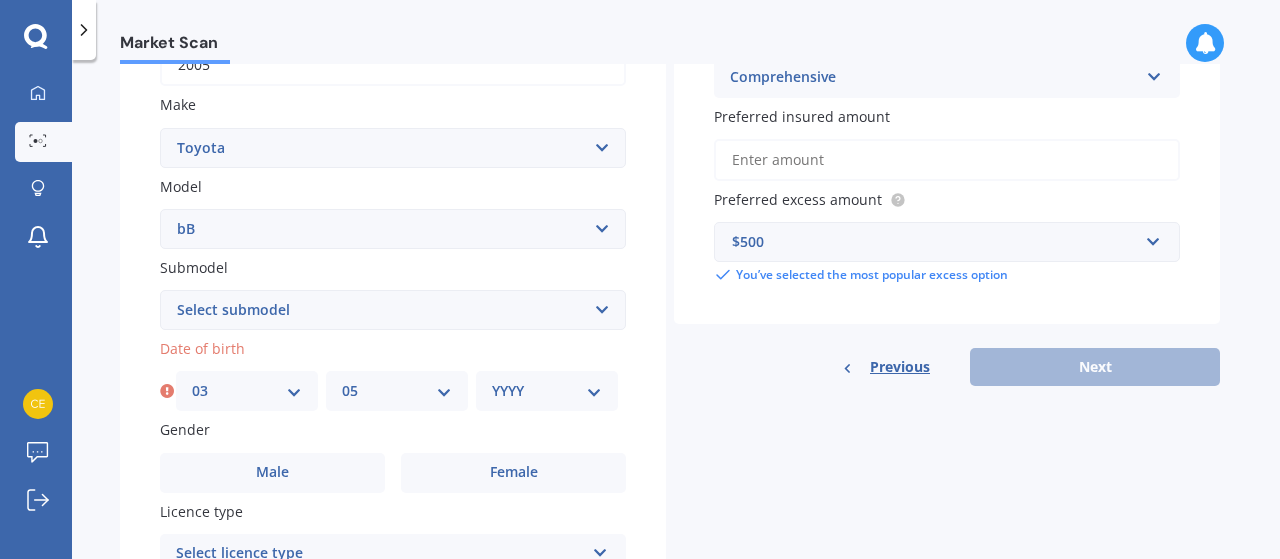 click on "MM 01 02 03 04 05 06 07 08 09 10 11 12" at bounding box center [397, 391] 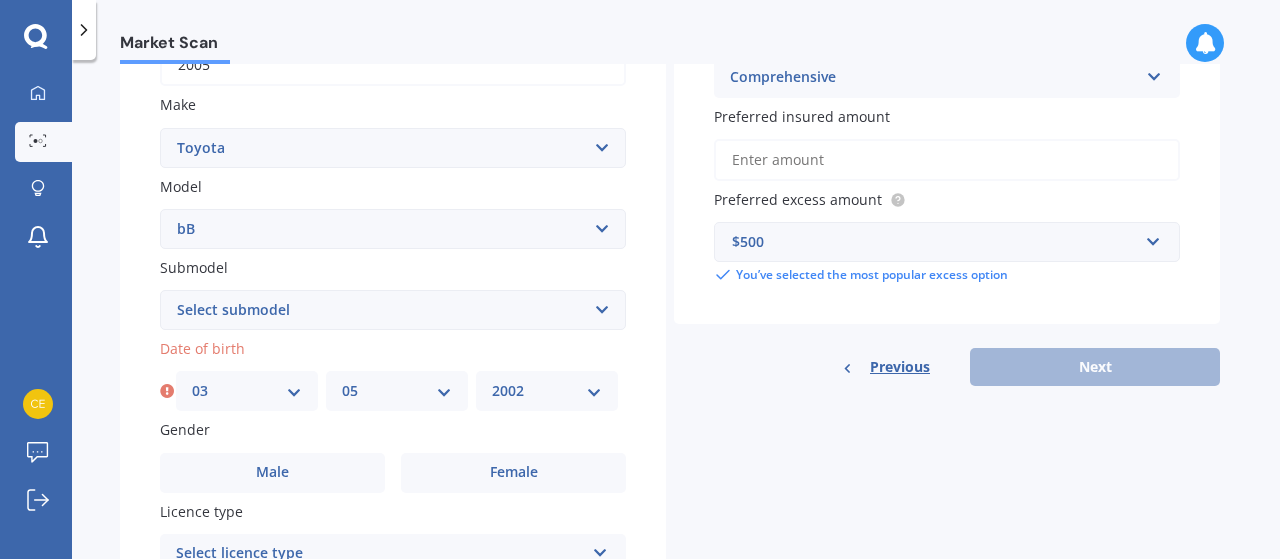 click on "YYYY 2025 2024 2023 2022 2021 2020 2019 2018 2017 2016 2015 2014 2013 2012 2011 2010 2009 2008 2007 2006 2005 2004 2003 2002 2001 2000 1999 1998 1997 1996 1995 1994 1993 1992 1991 1990 1989 1988 1987 1986 1985 1984 1983 1982 1981 1980 1979 1978 1977 1976 1975 1974 1973 1972 1971 1970 1969 1968 1967 1966 1965 1964 1963 1962 1961 1960 1959 1958 1957 1956 1955 1954 1953 1952 1951 1950 1949 1948 1947 1946 1945 1944 1943 1942 1941 1940 1939 1938 1937 1936 1935 1934 1933 1932 1931 1930 1929 1928 1927 1926" at bounding box center [547, 391] 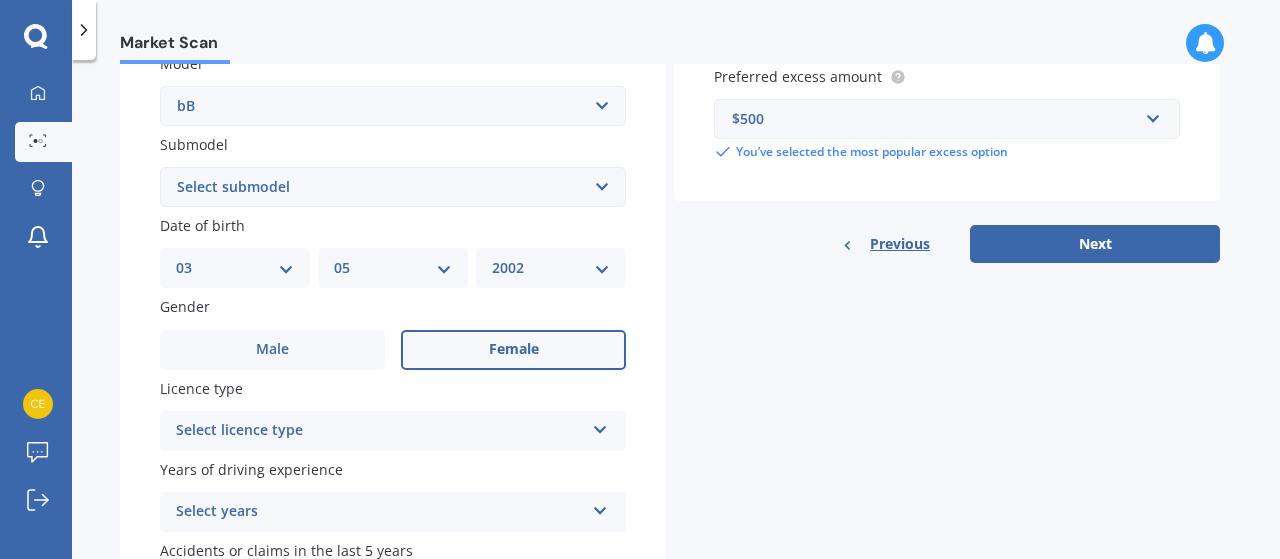 click on "Female" at bounding box center (513, 350) 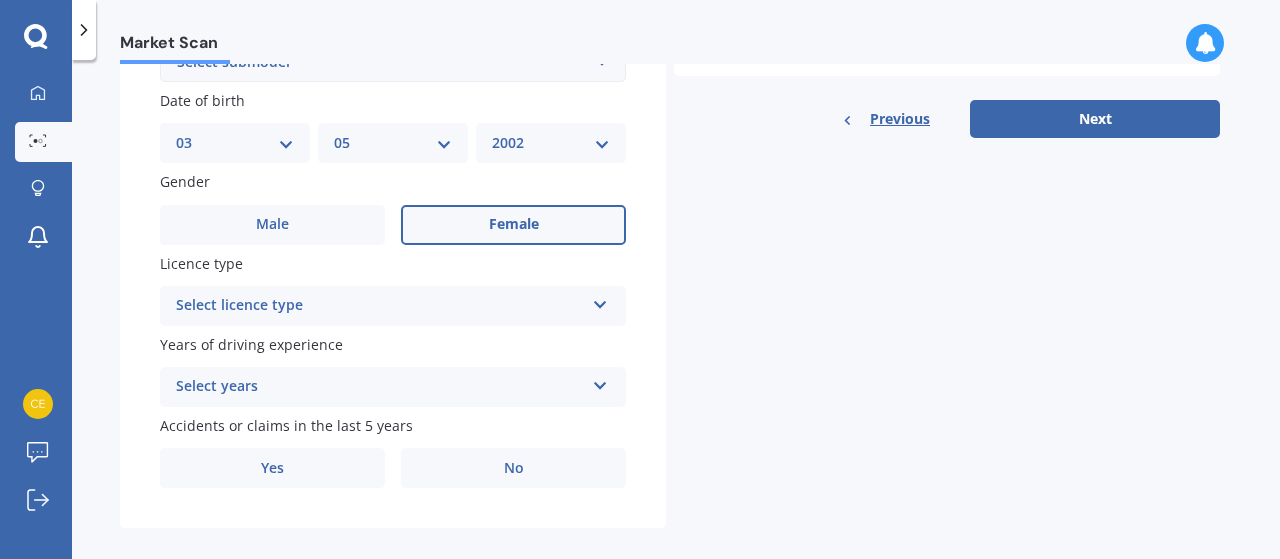 scroll, scrollTop: 606, scrollLeft: 0, axis: vertical 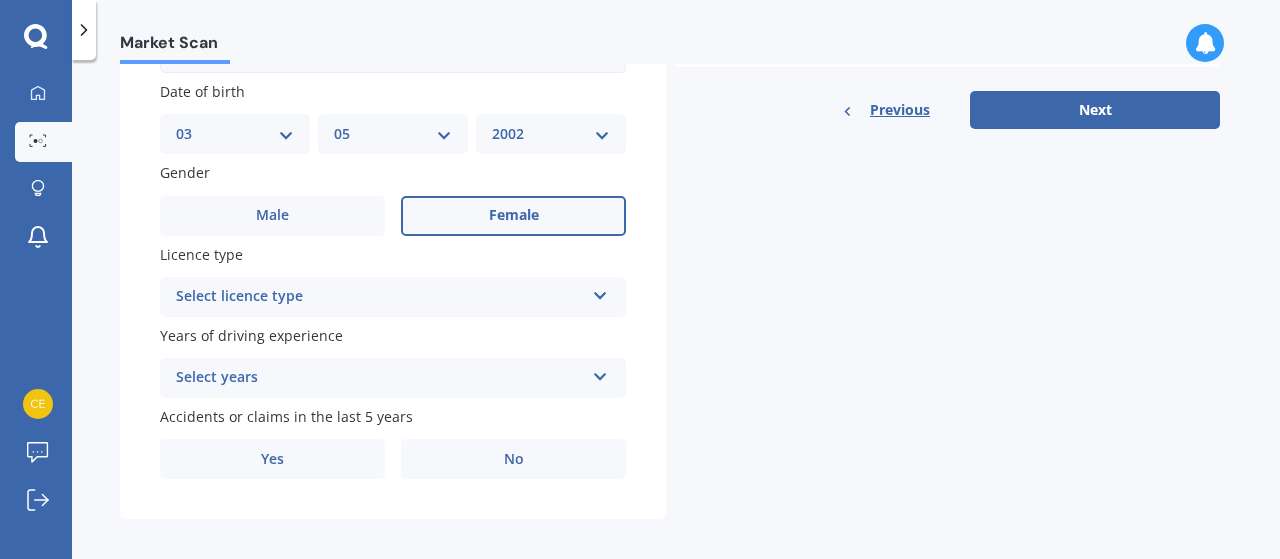 click on "Select licence type" at bounding box center (380, 297) 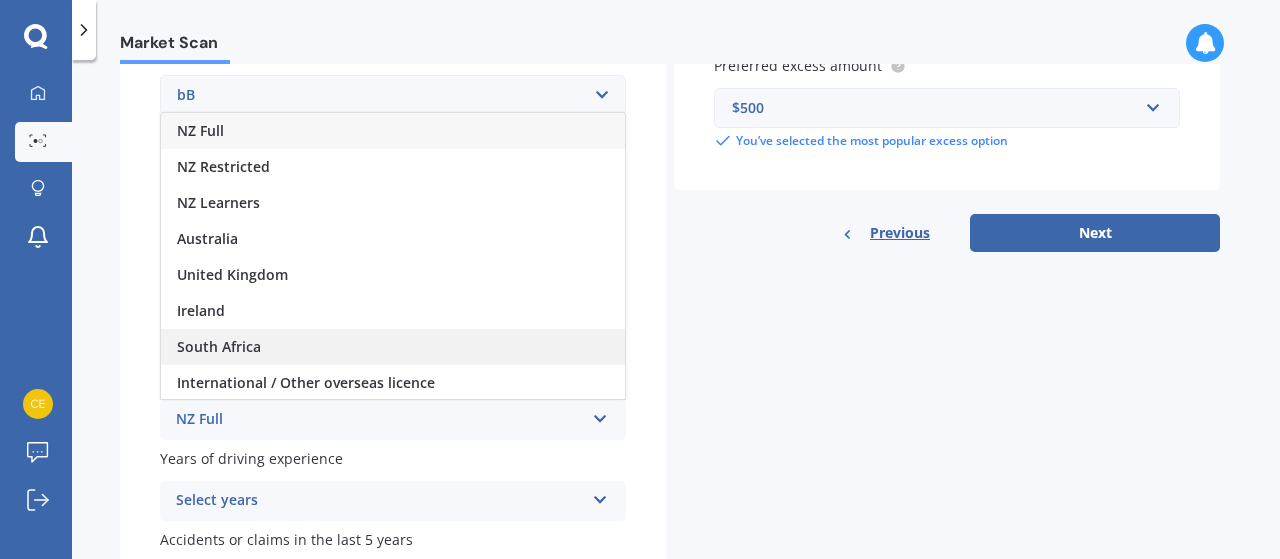 scroll, scrollTop: 482, scrollLeft: 0, axis: vertical 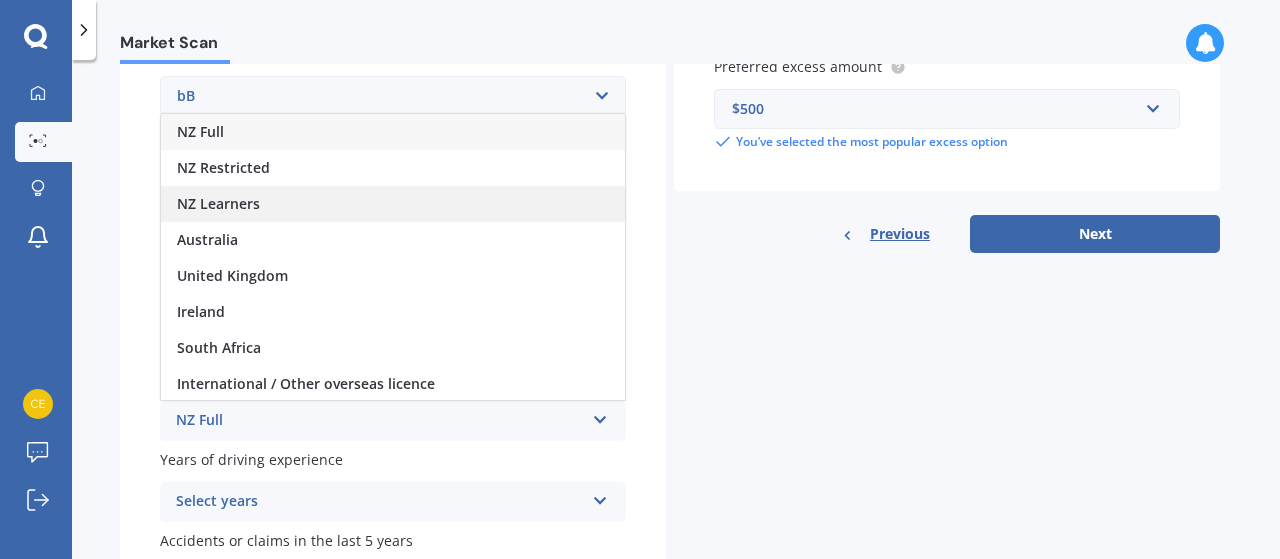 click on "NZ Learners" at bounding box center (218, 203) 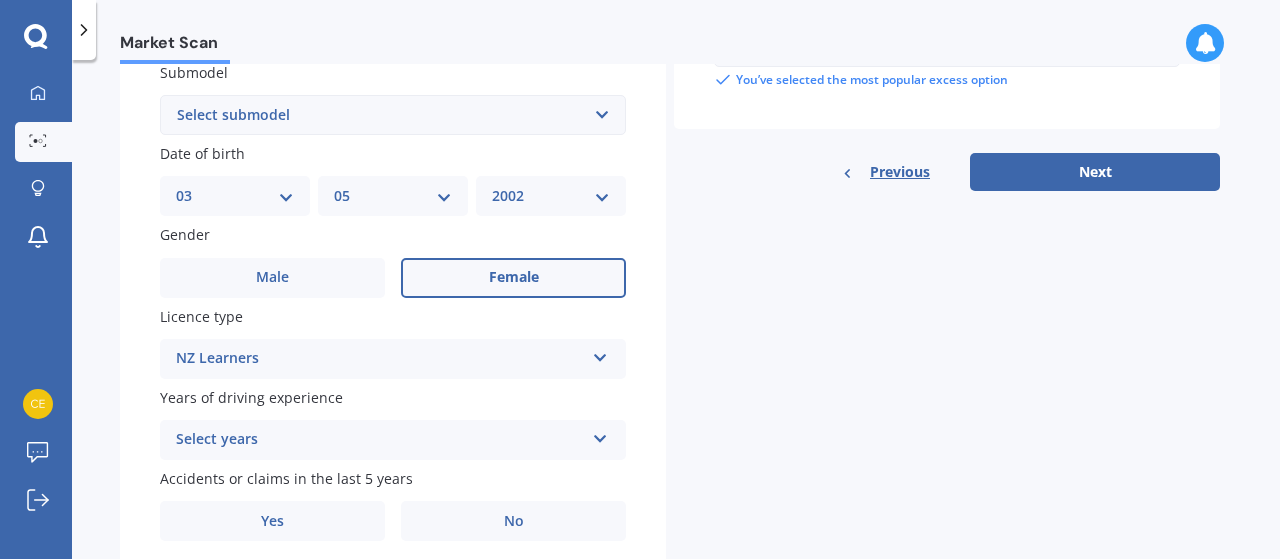 scroll, scrollTop: 546, scrollLeft: 0, axis: vertical 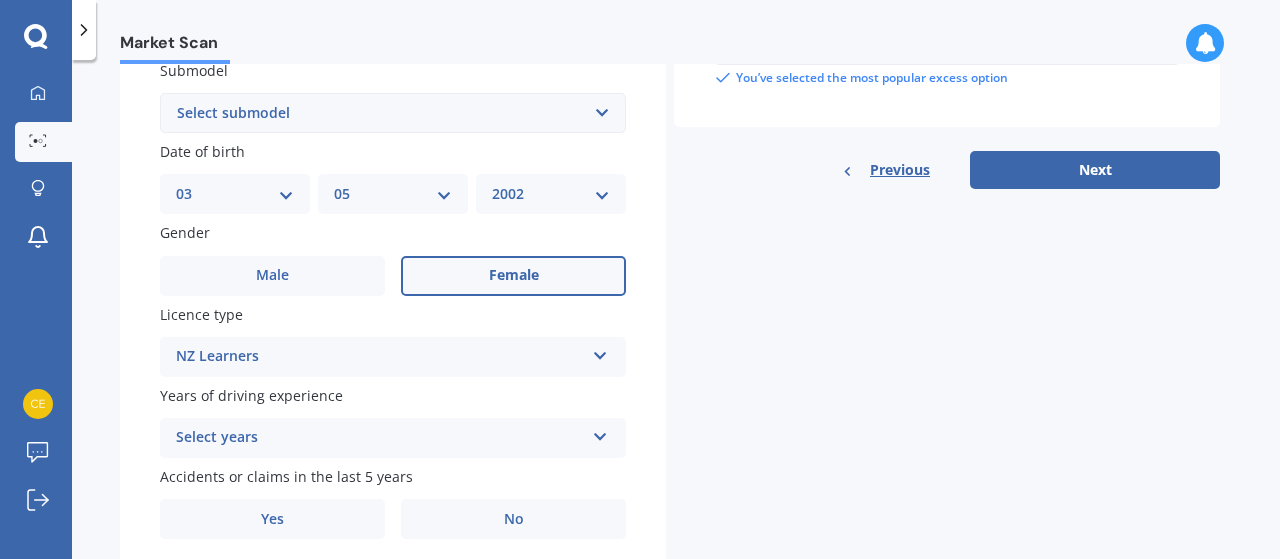 click on "Select years" at bounding box center (380, 438) 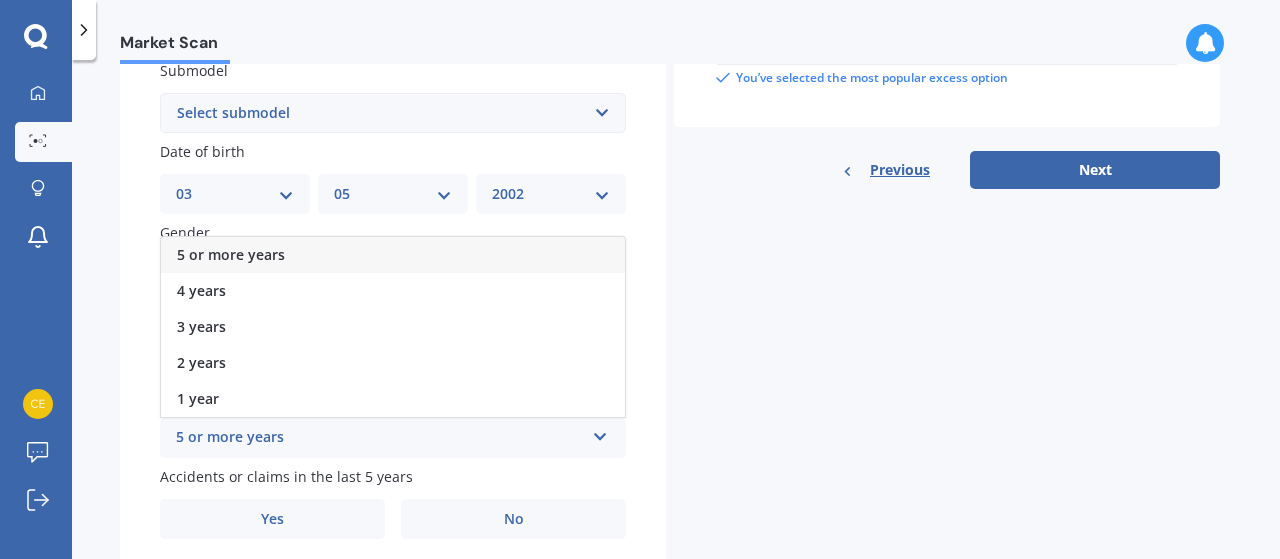 click on "5 or more years" at bounding box center [231, 254] 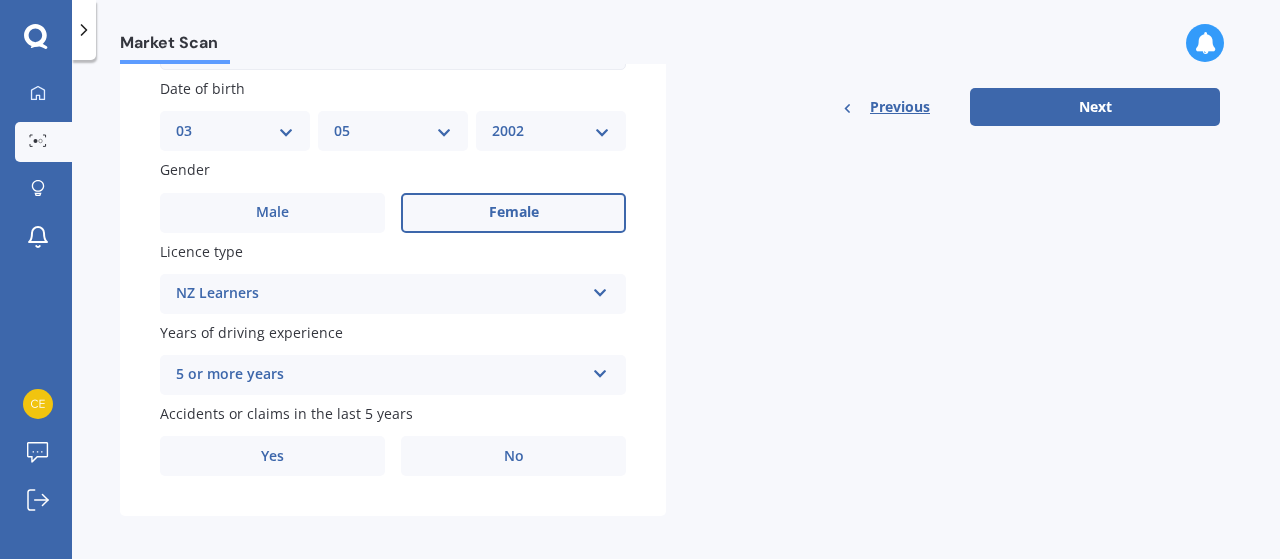 scroll, scrollTop: 621, scrollLeft: 0, axis: vertical 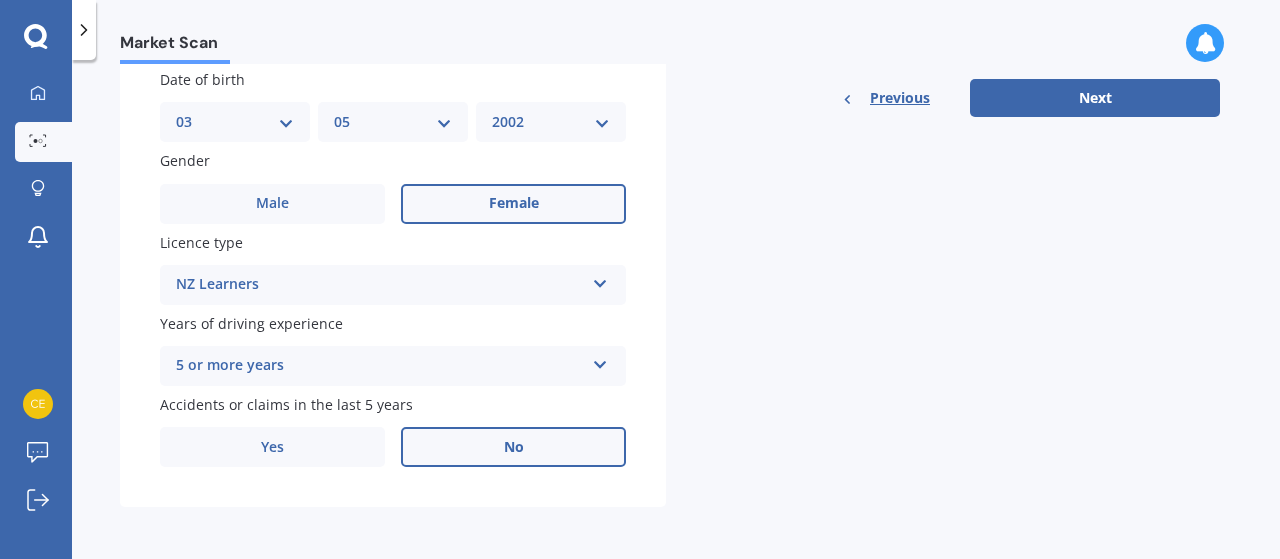 click on "No" at bounding box center [513, 447] 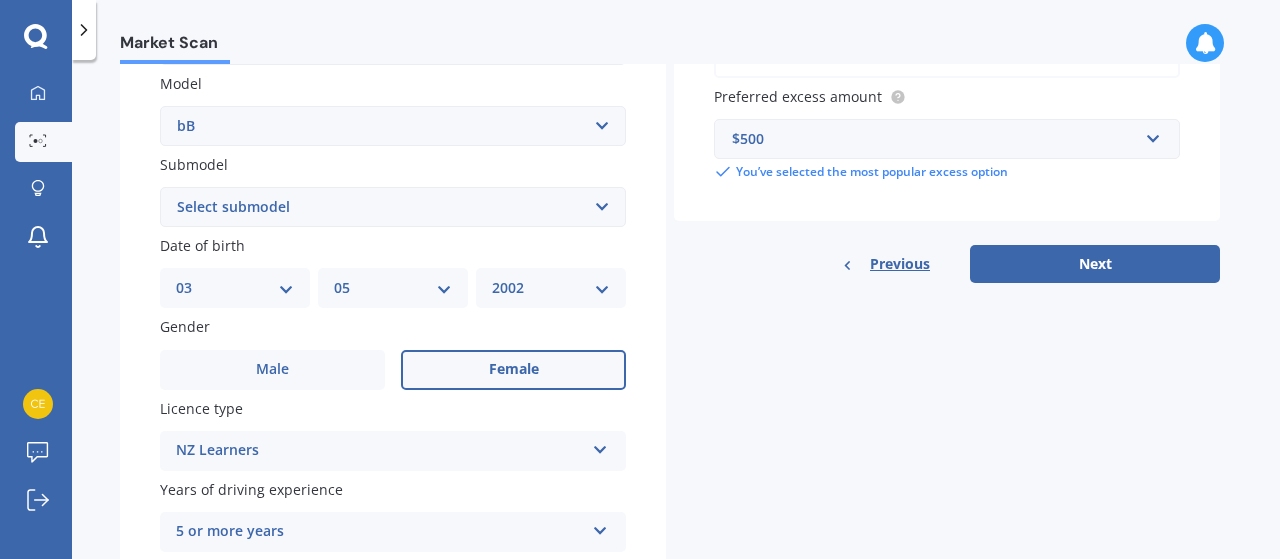 scroll, scrollTop: 621, scrollLeft: 0, axis: vertical 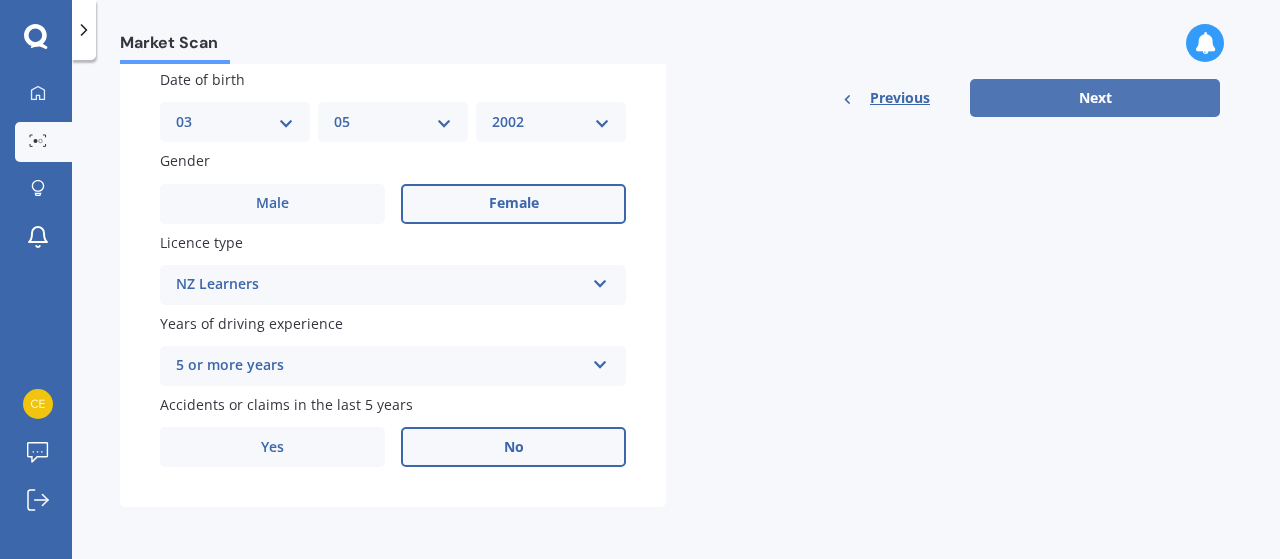 click on "Next" at bounding box center (1095, 98) 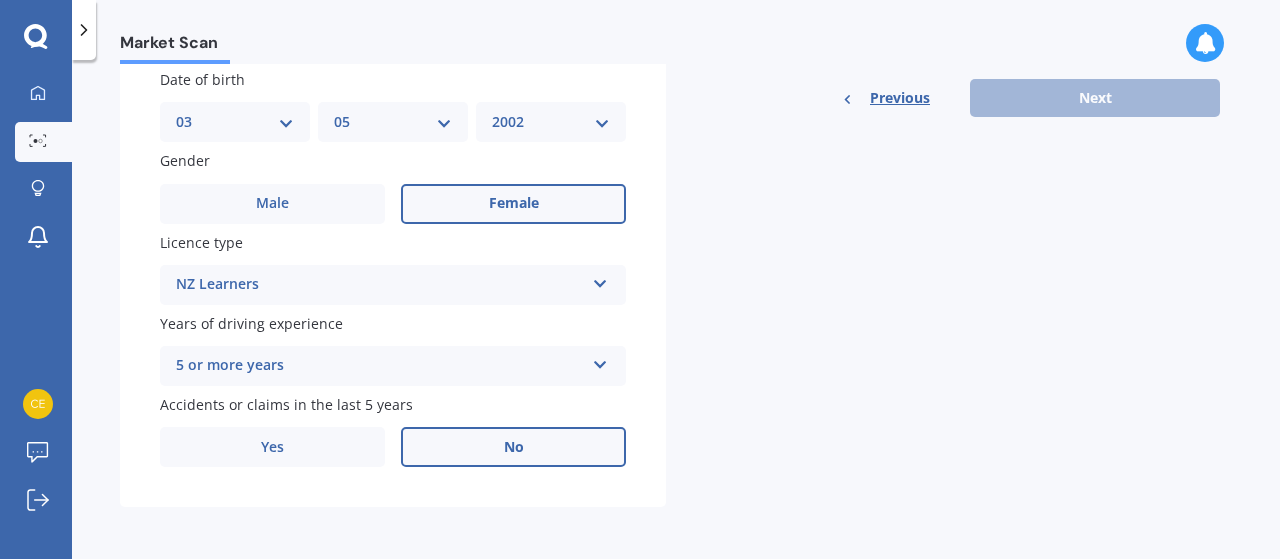 scroll, scrollTop: 196, scrollLeft: 0, axis: vertical 